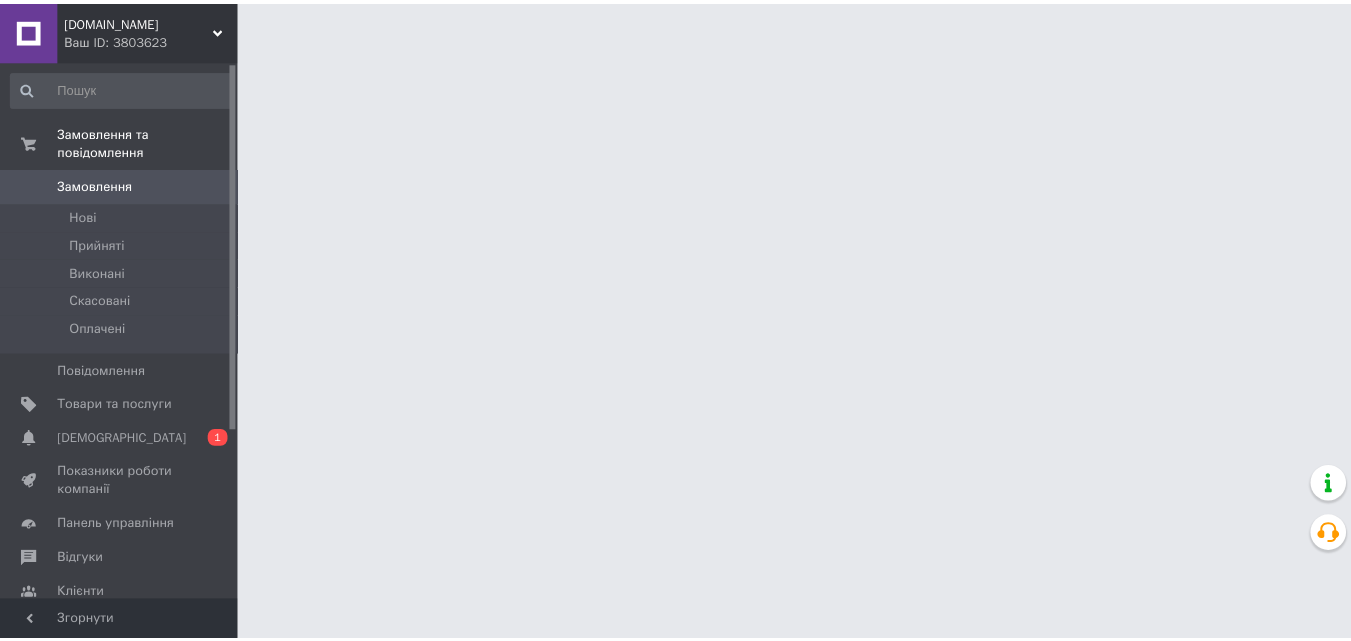 scroll, scrollTop: 0, scrollLeft: 0, axis: both 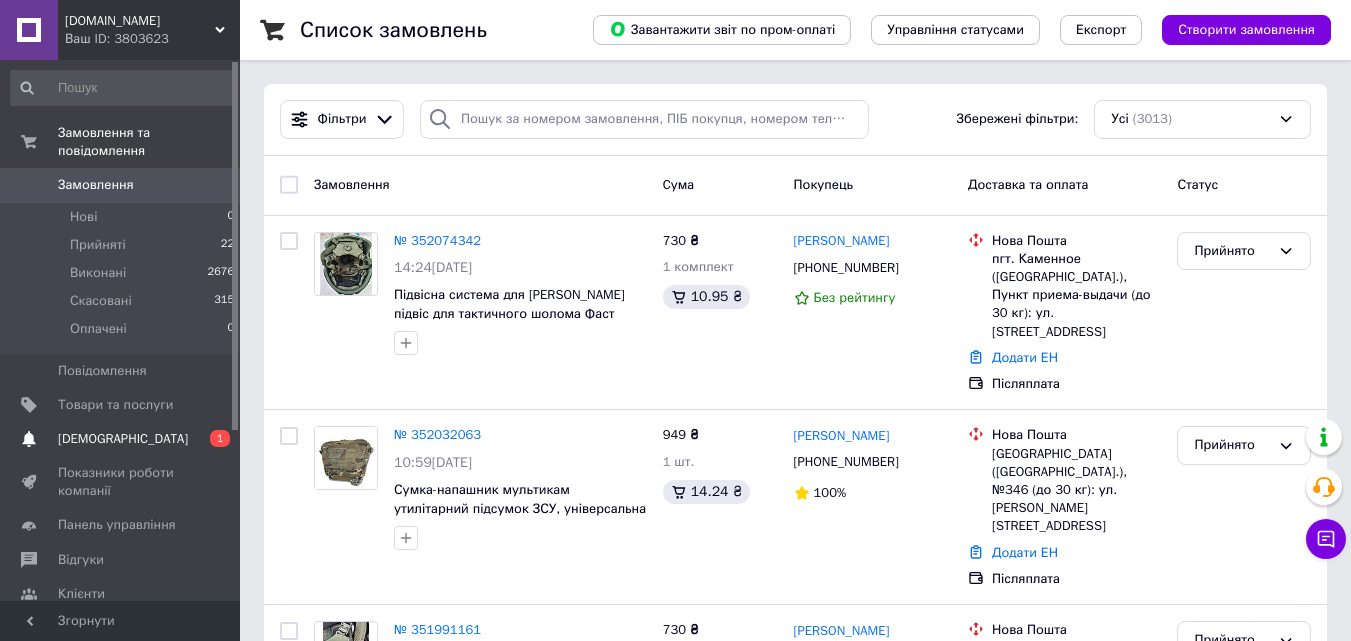 click on "[DEMOGRAPHIC_DATA]" at bounding box center (121, 439) 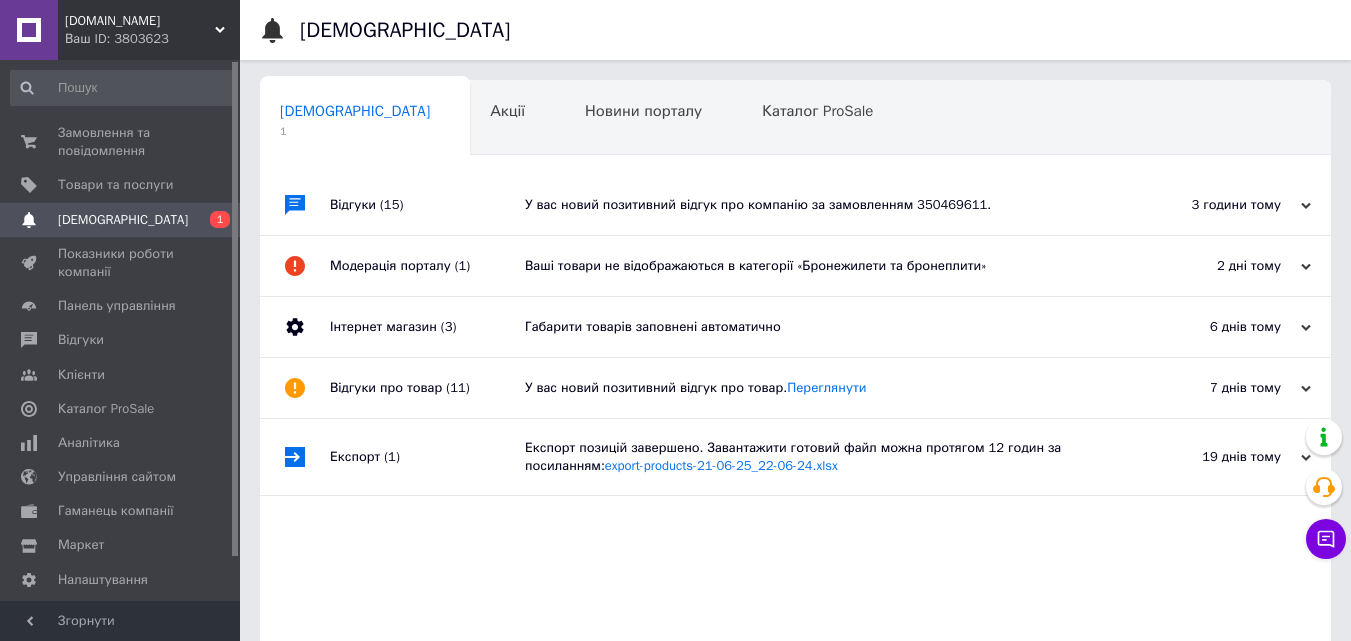 click on "У вас новий позитивний відгук про компанію за замовленням 350469611." at bounding box center [818, 205] 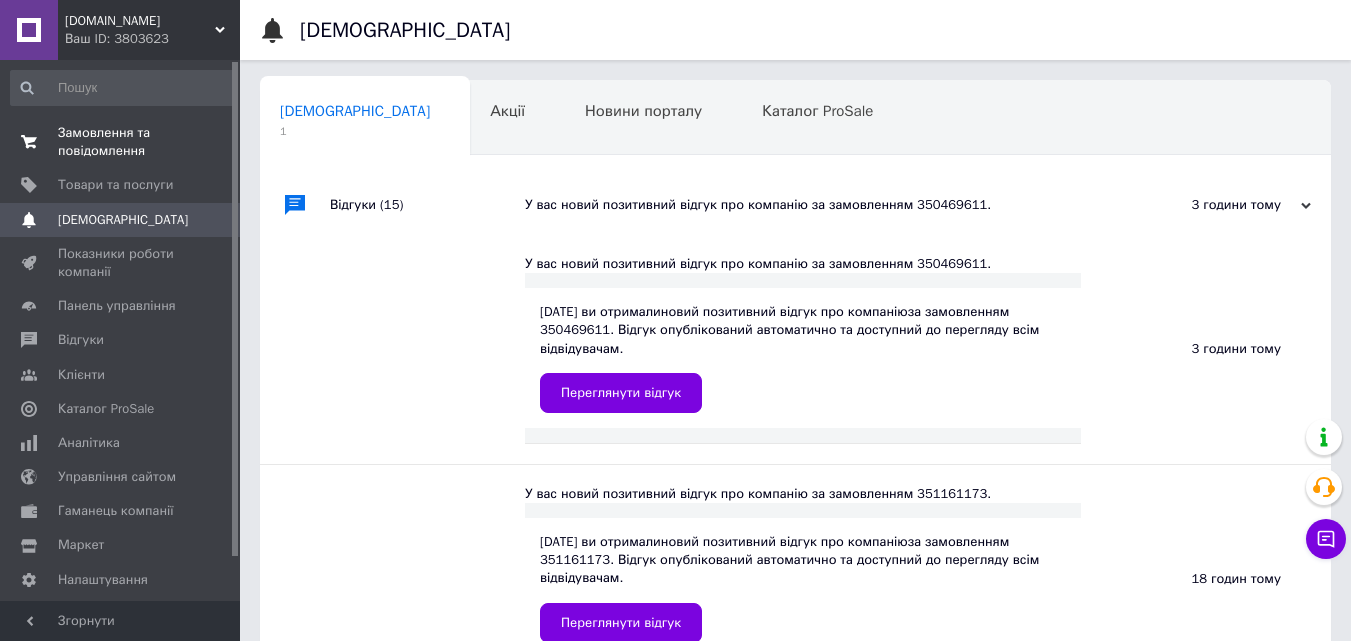 click on "Замовлення та повідомлення" at bounding box center [121, 142] 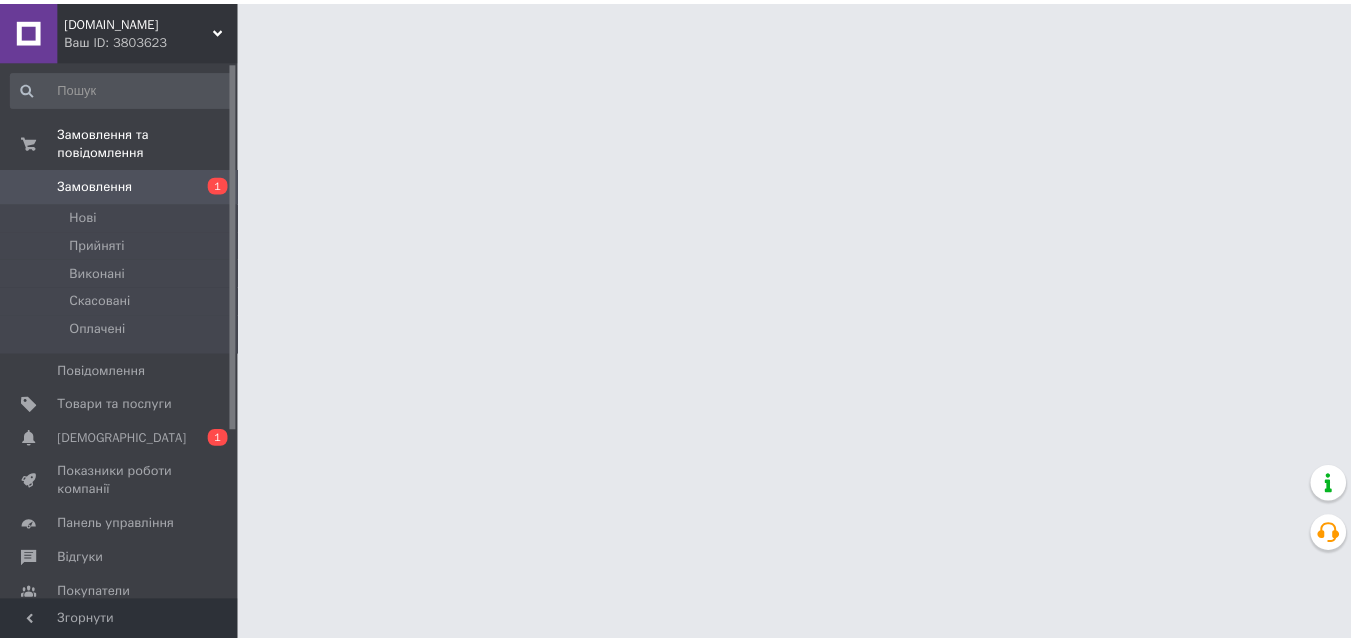 scroll, scrollTop: 0, scrollLeft: 0, axis: both 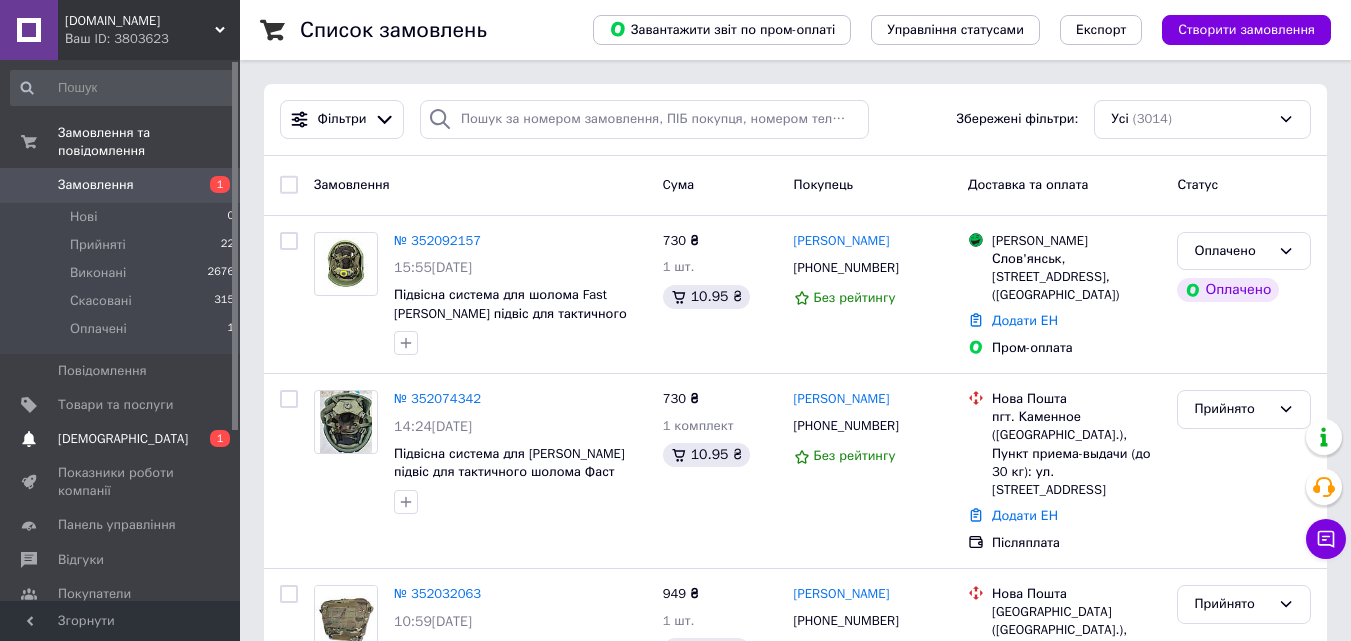 click on "0 1" at bounding box center (212, 439) 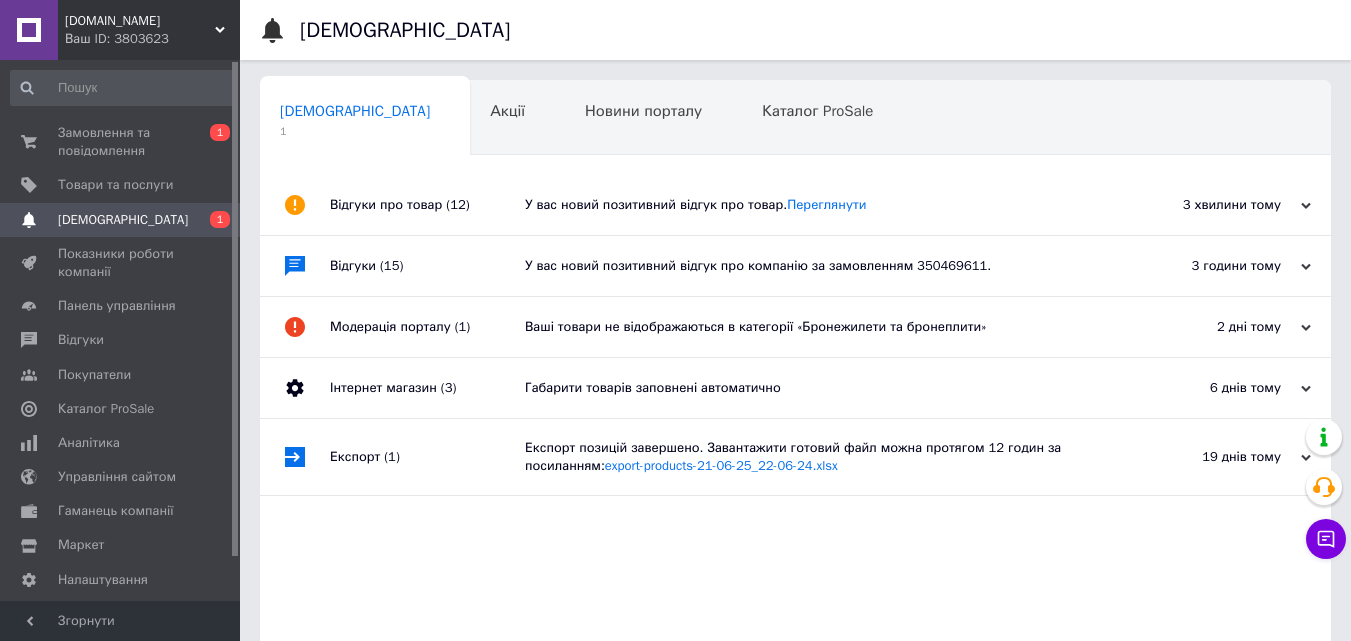 click on "У вас новий позитивний відгук про товар.  Переглянути" at bounding box center (818, 205) 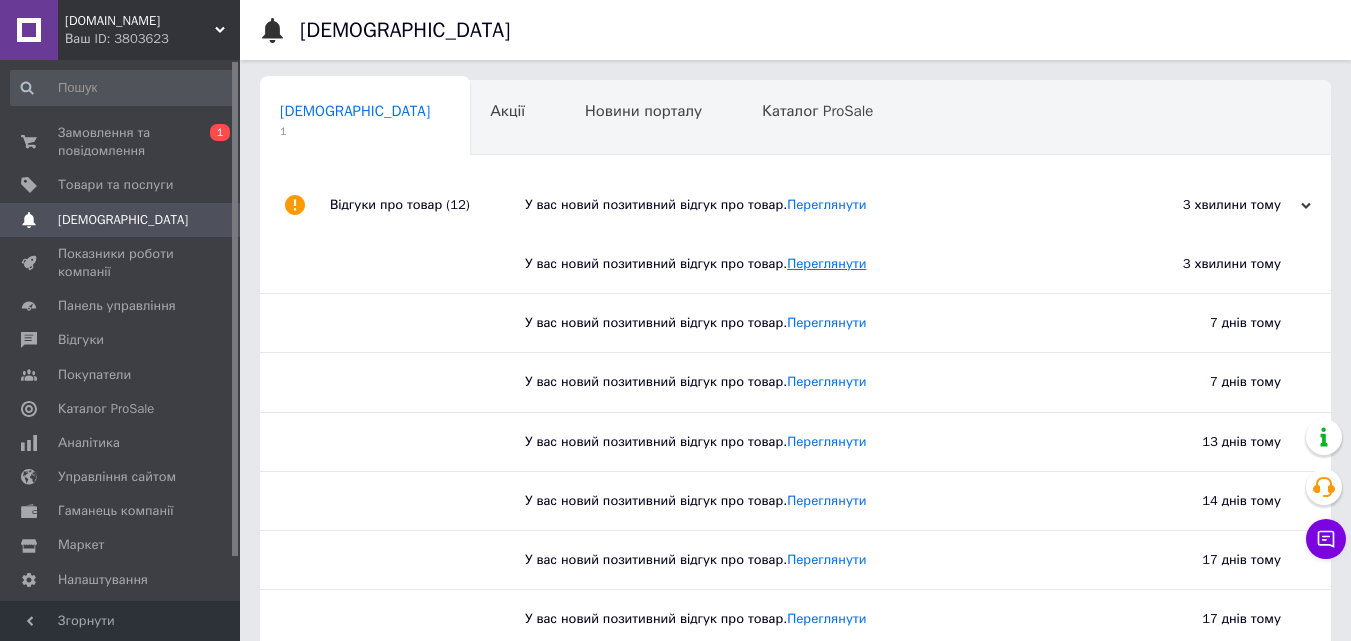 click on "Переглянути" at bounding box center (826, 263) 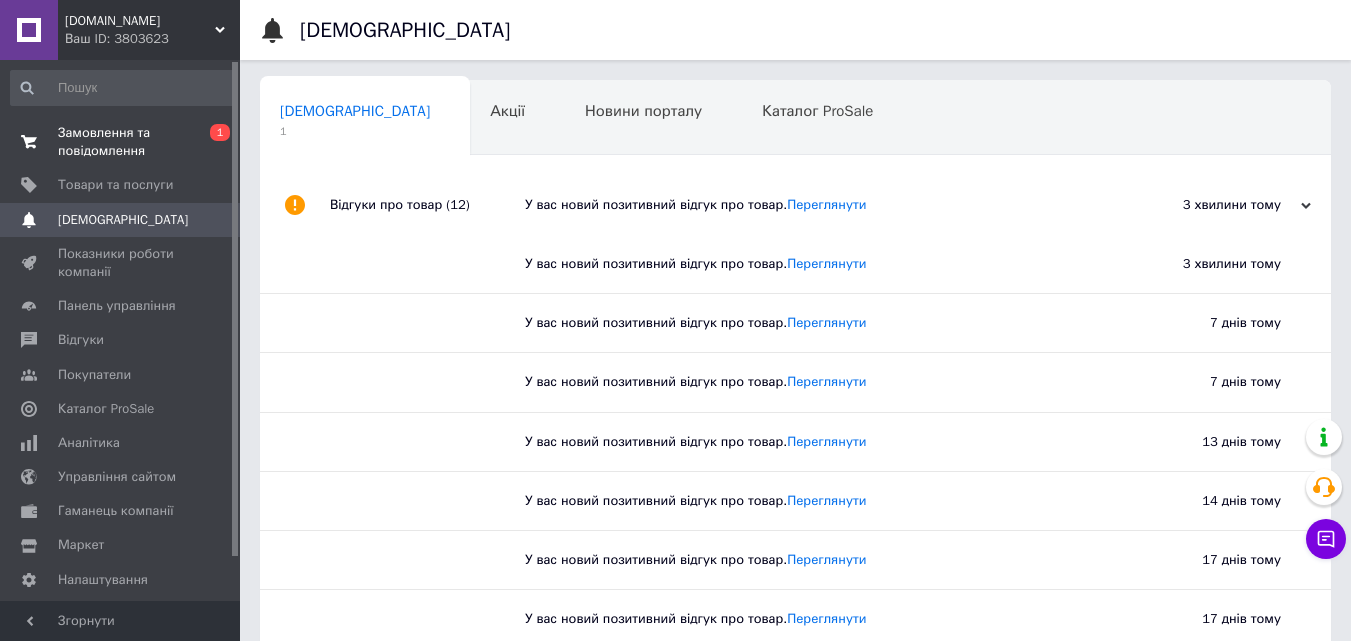 click on "Замовлення та повідомлення" at bounding box center (121, 142) 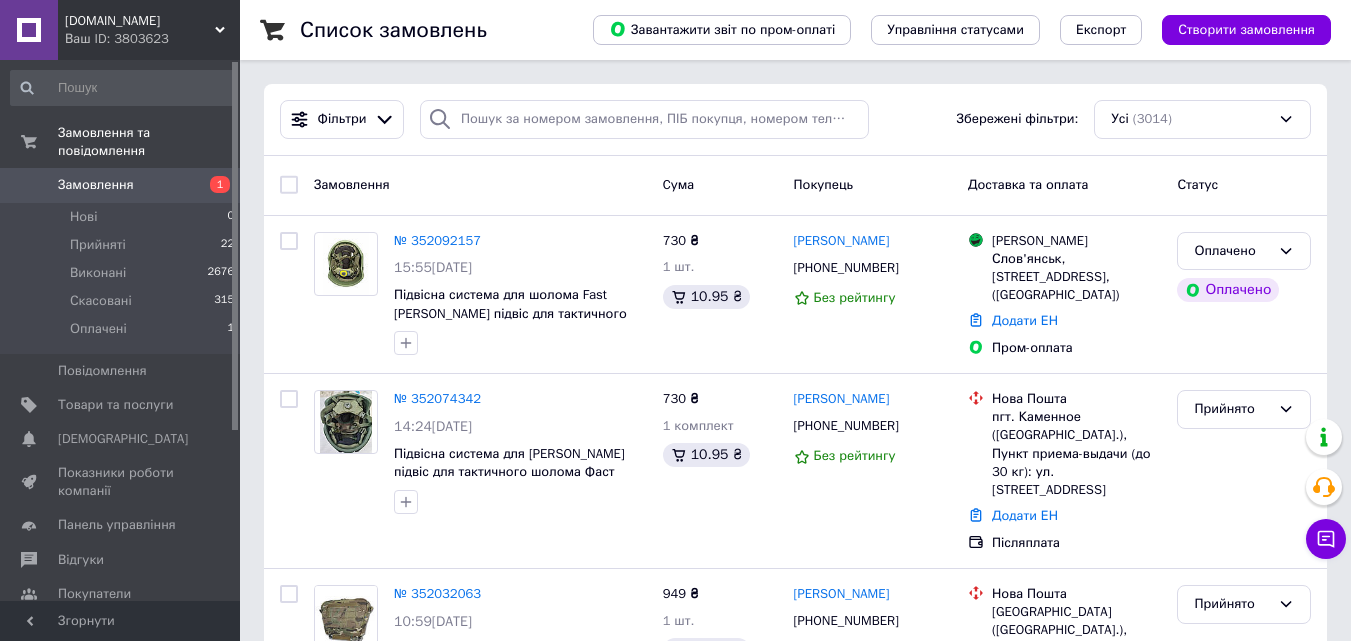 scroll, scrollTop: 560, scrollLeft: 0, axis: vertical 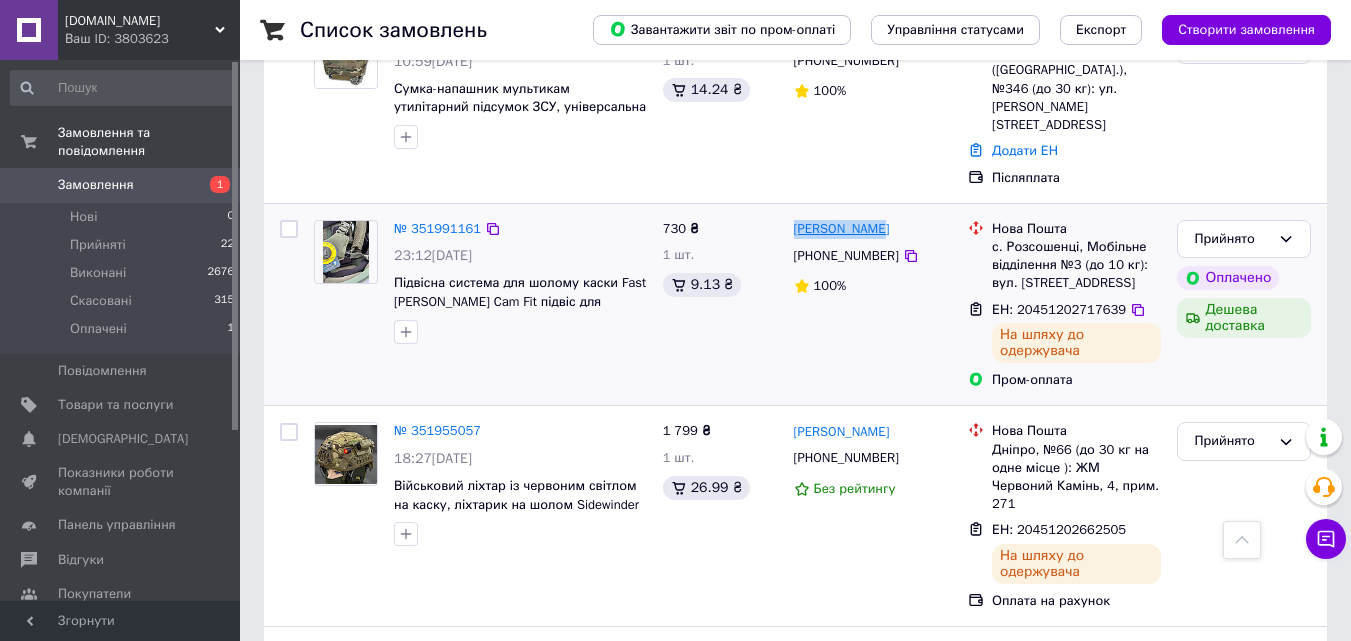 drag, startPoint x: 906, startPoint y: 179, endPoint x: 796, endPoint y: 175, distance: 110.0727 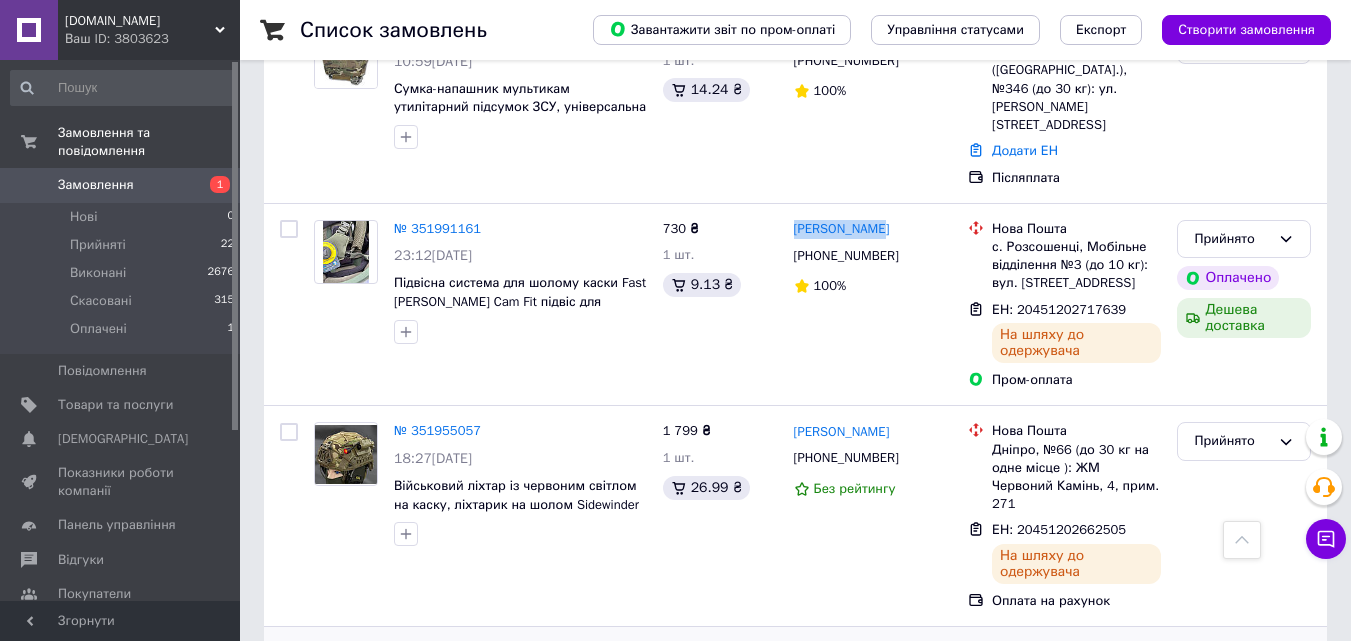 copy on "[PERSON_NAME]" 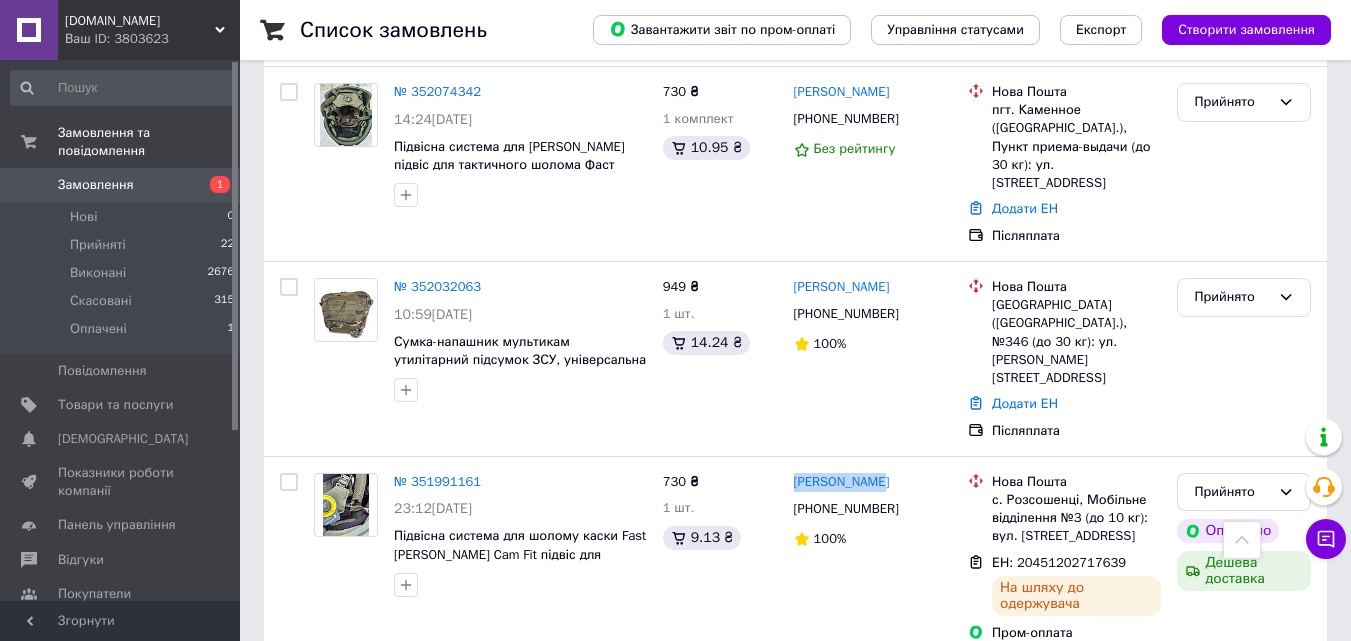 scroll, scrollTop: 286, scrollLeft: 0, axis: vertical 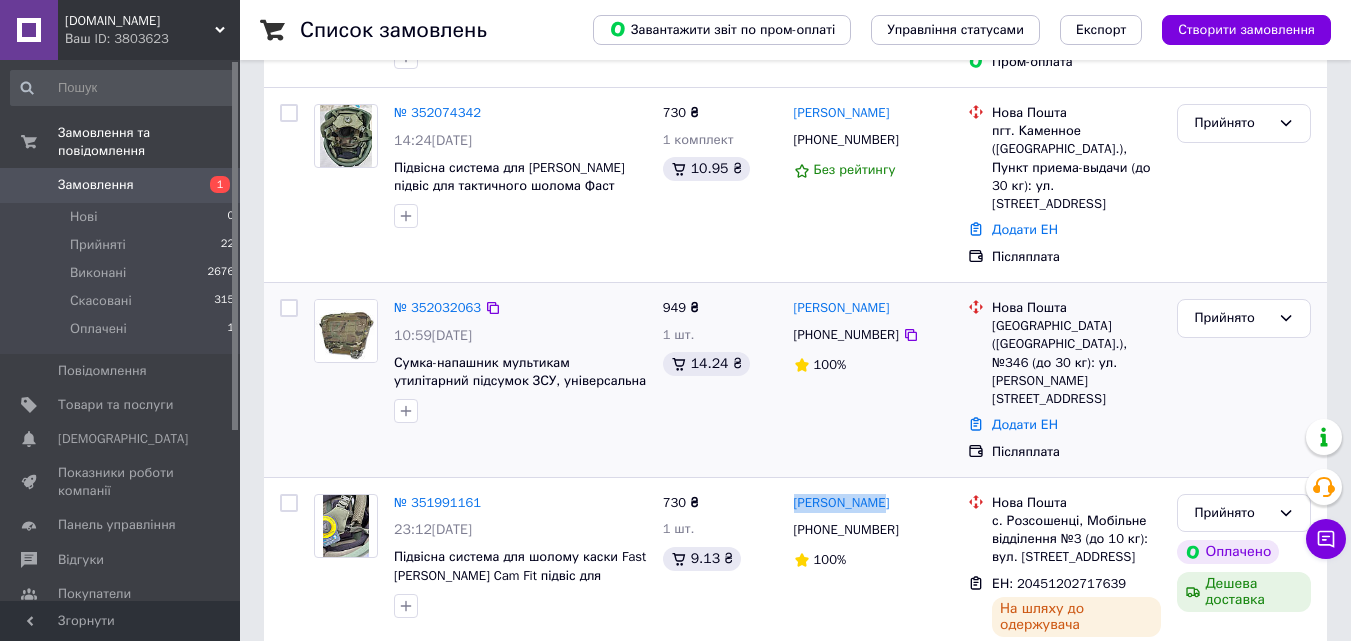 drag, startPoint x: 826, startPoint y: 285, endPoint x: 789, endPoint y: 285, distance: 37 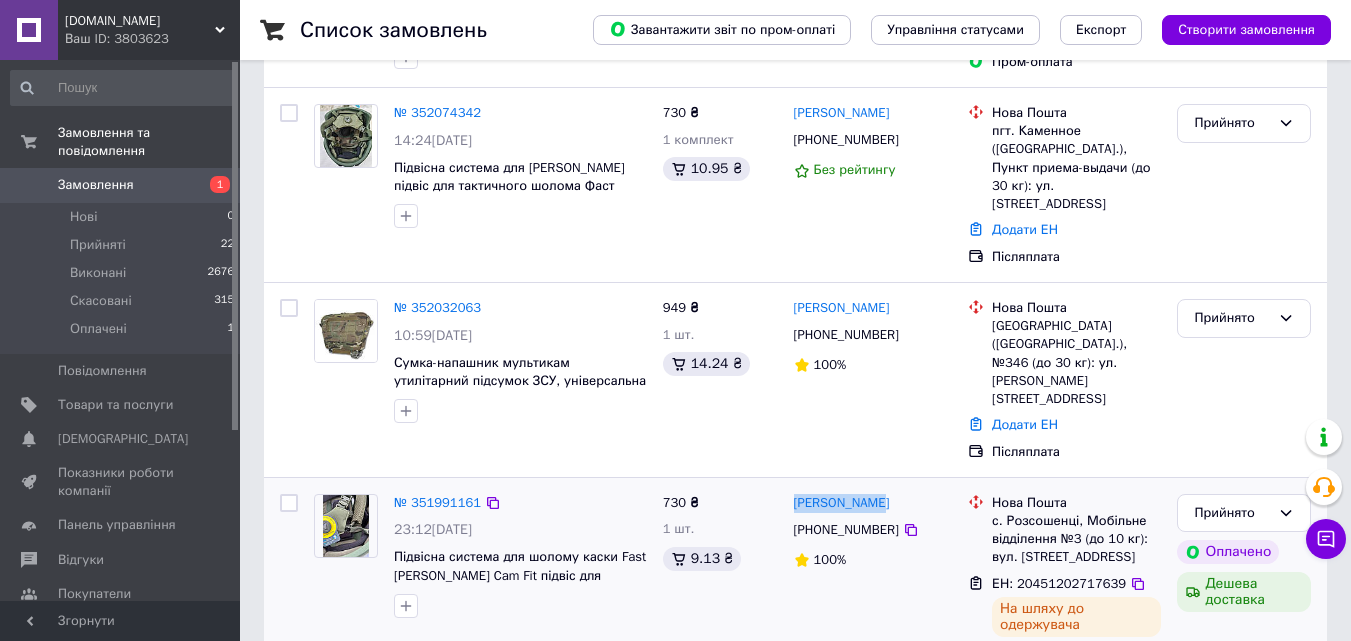 copy on "[PERSON_NAME]" 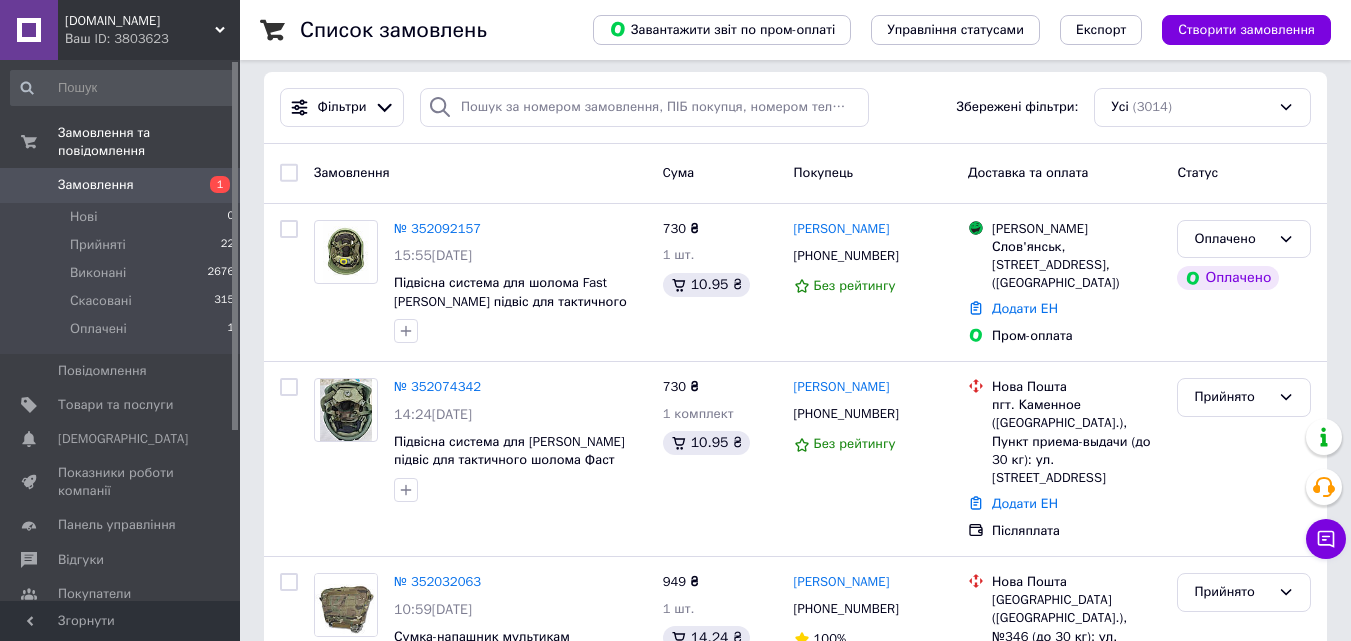 scroll, scrollTop: 0, scrollLeft: 0, axis: both 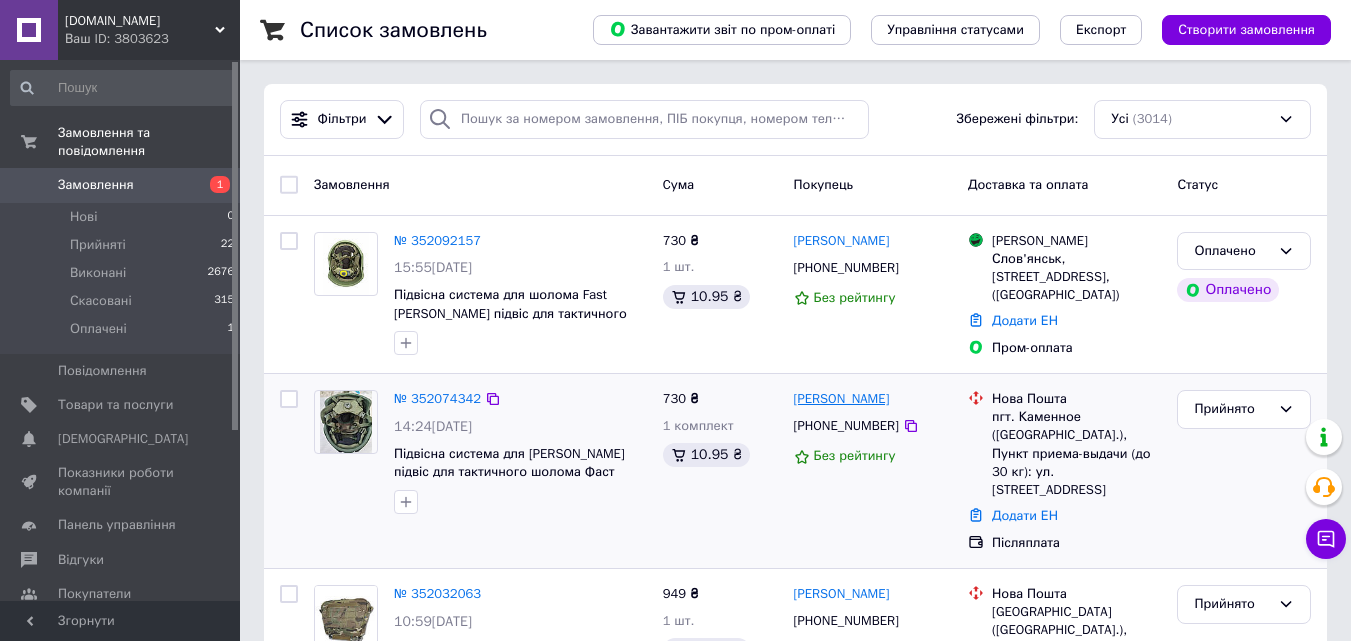 drag, startPoint x: 907, startPoint y: 400, endPoint x: 796, endPoint y: 403, distance: 111.040535 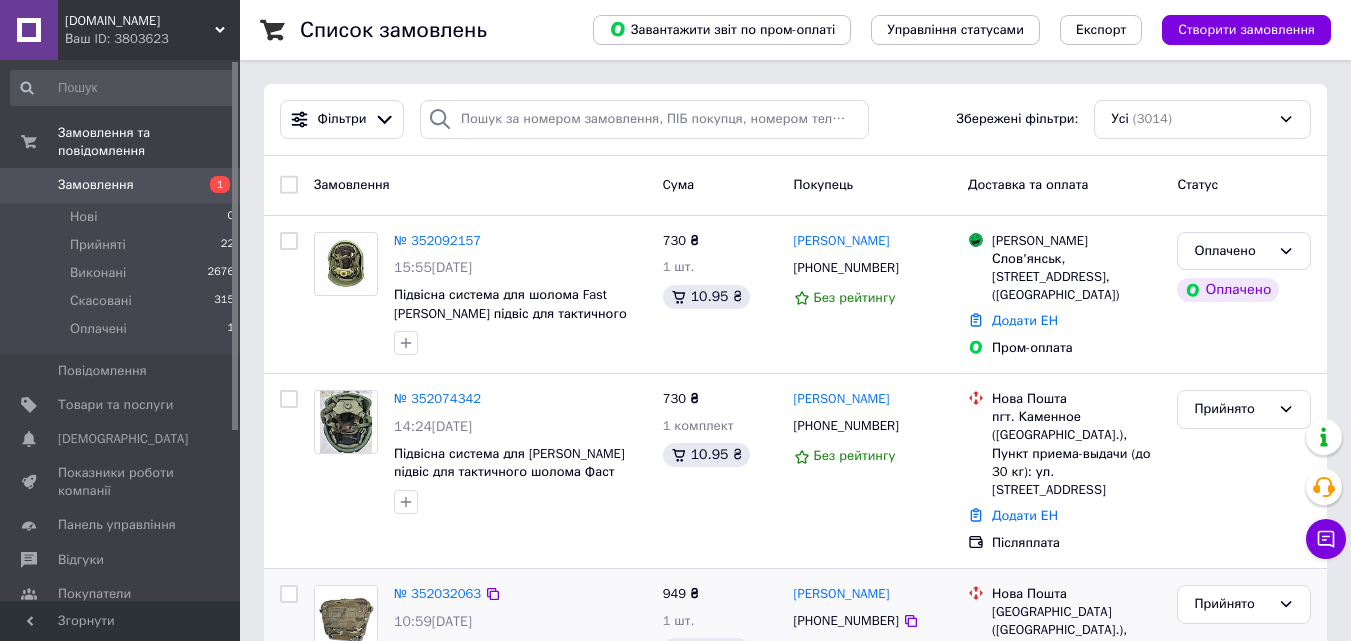 copy on "[PERSON_NAME]" 